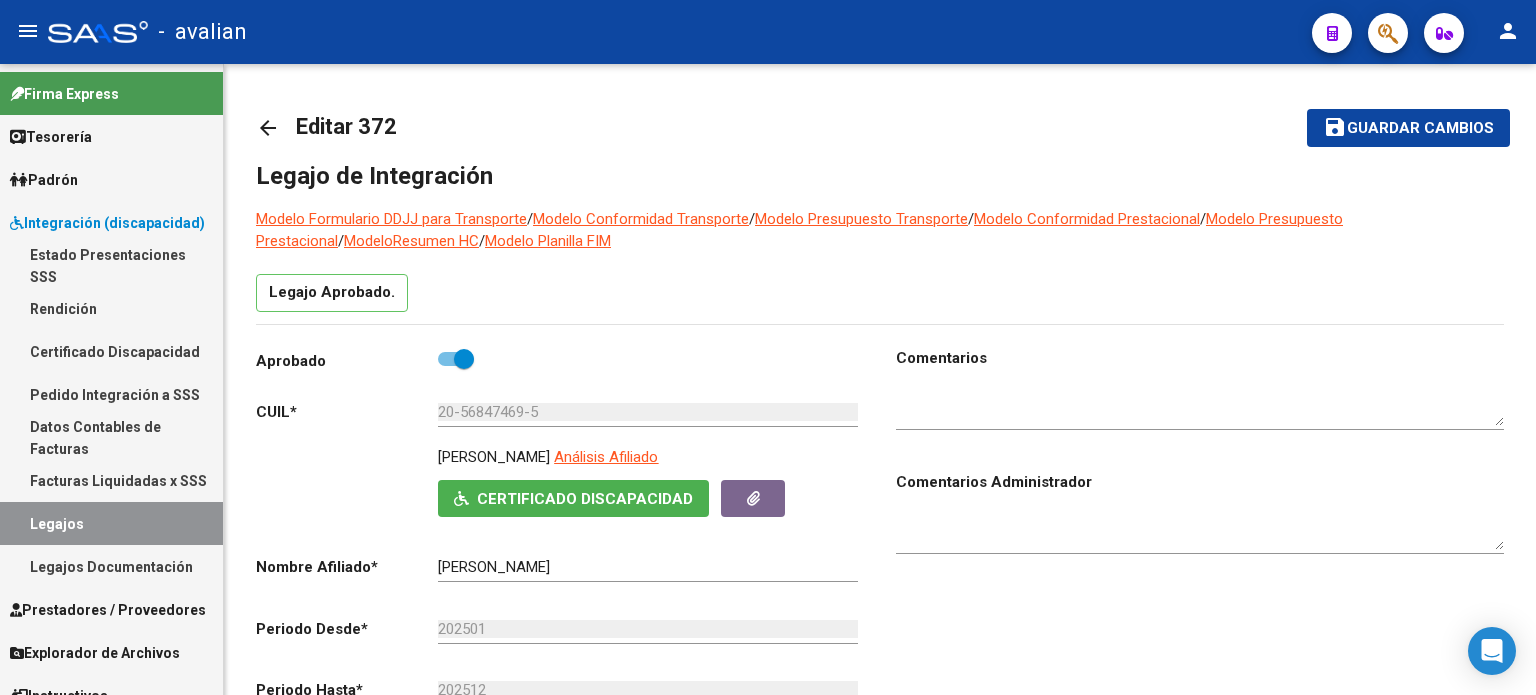 scroll, scrollTop: 0, scrollLeft: 0, axis: both 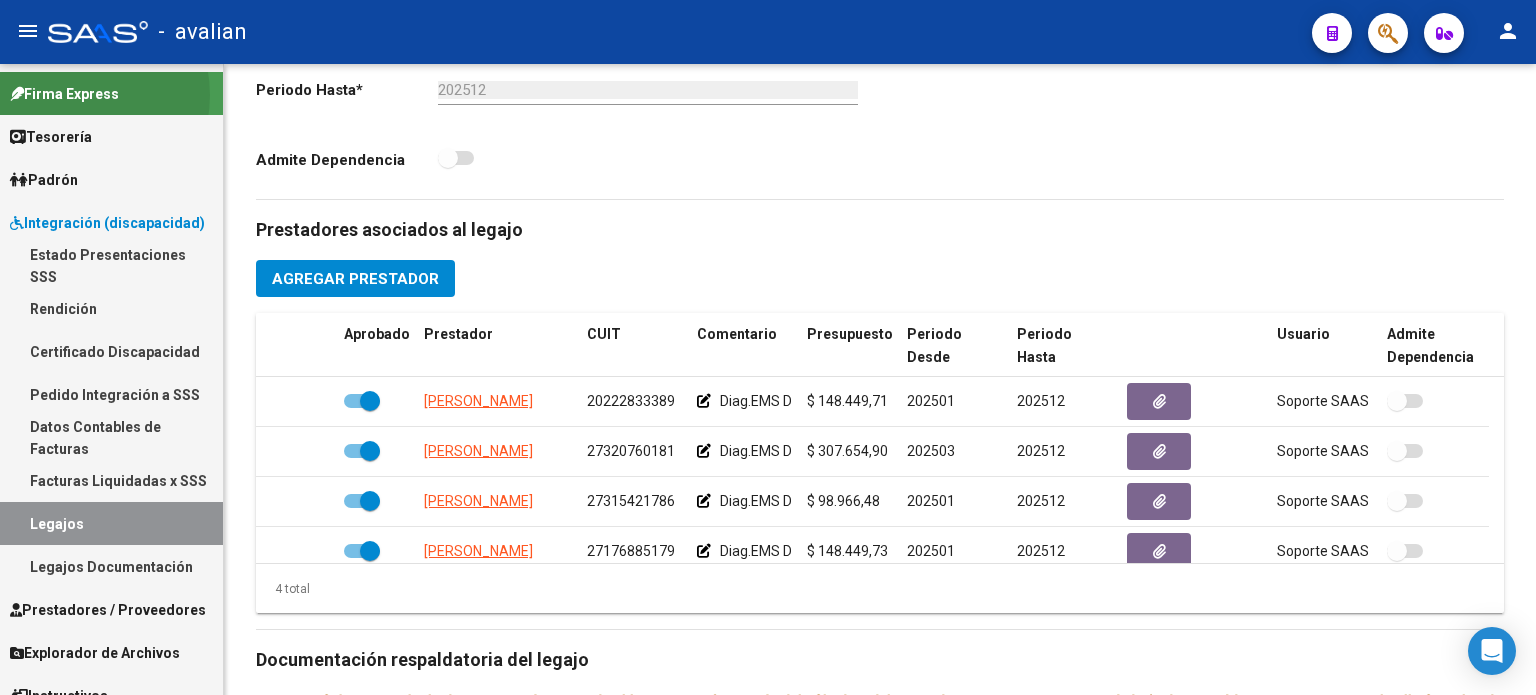 click on "Firma Express" at bounding box center (64, 94) 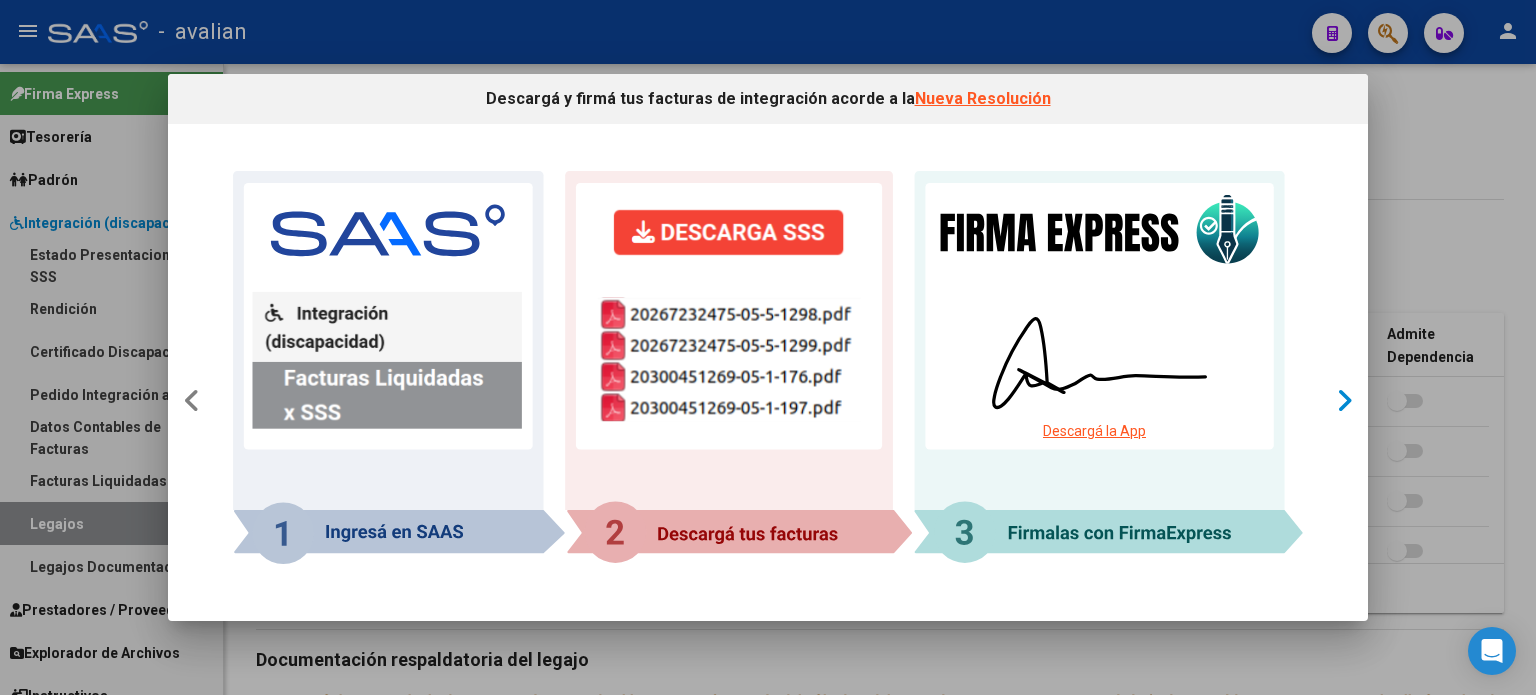 click at bounding box center [1344, 401] 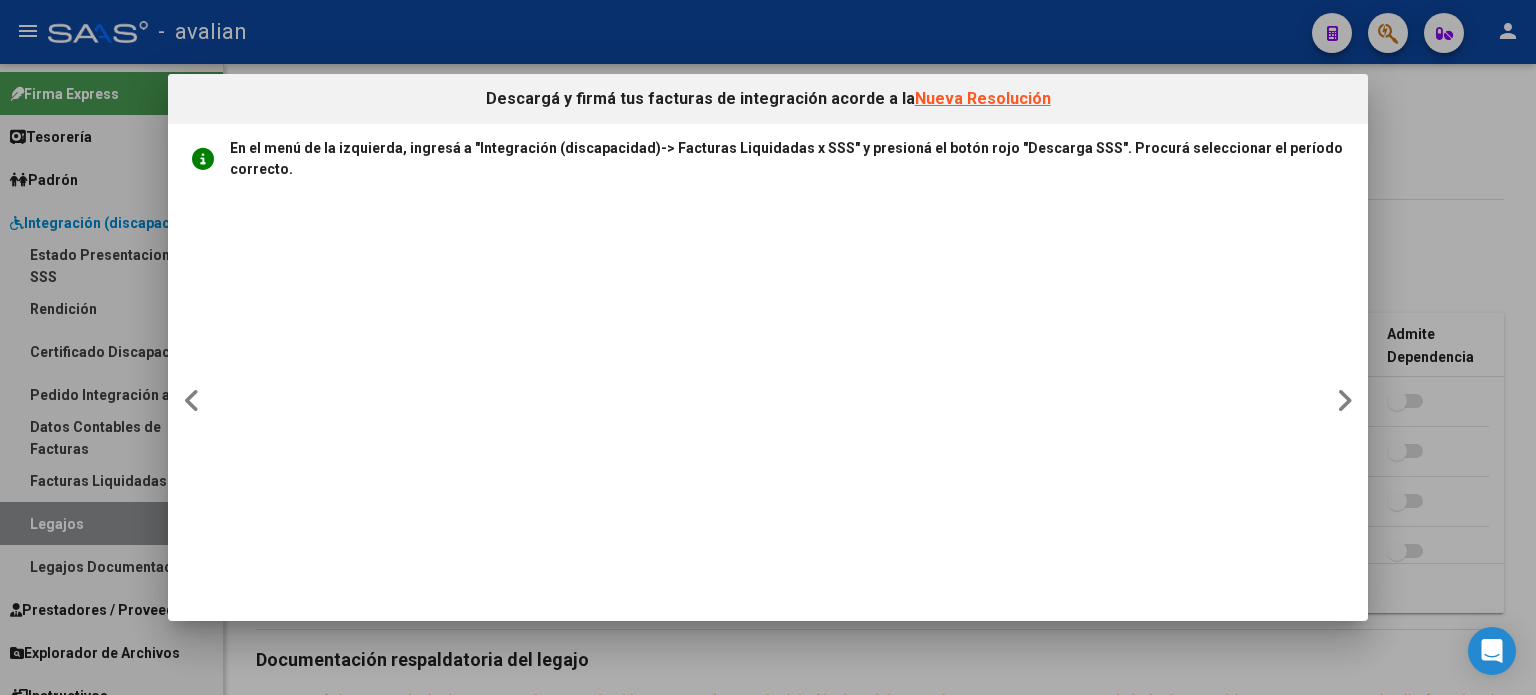 click at bounding box center [768, 347] 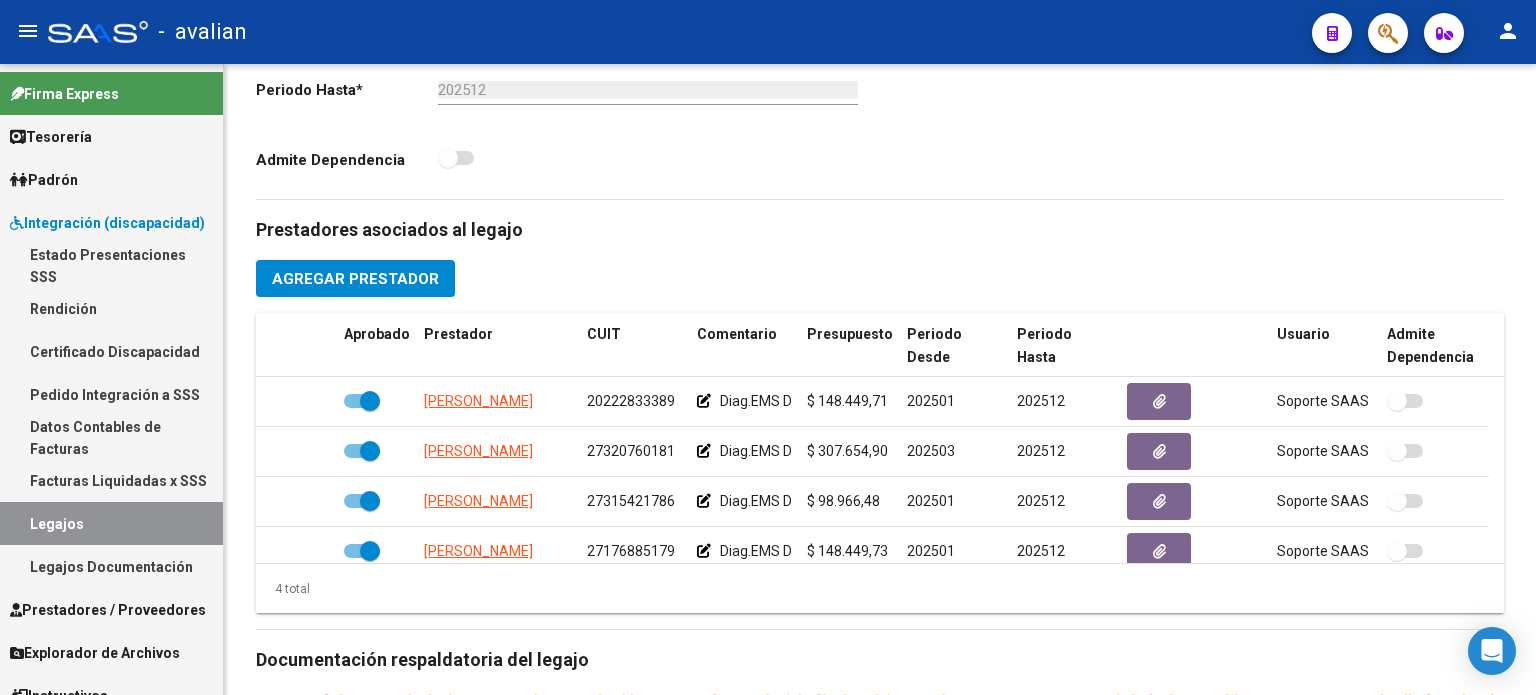 scroll, scrollTop: 21, scrollLeft: 0, axis: vertical 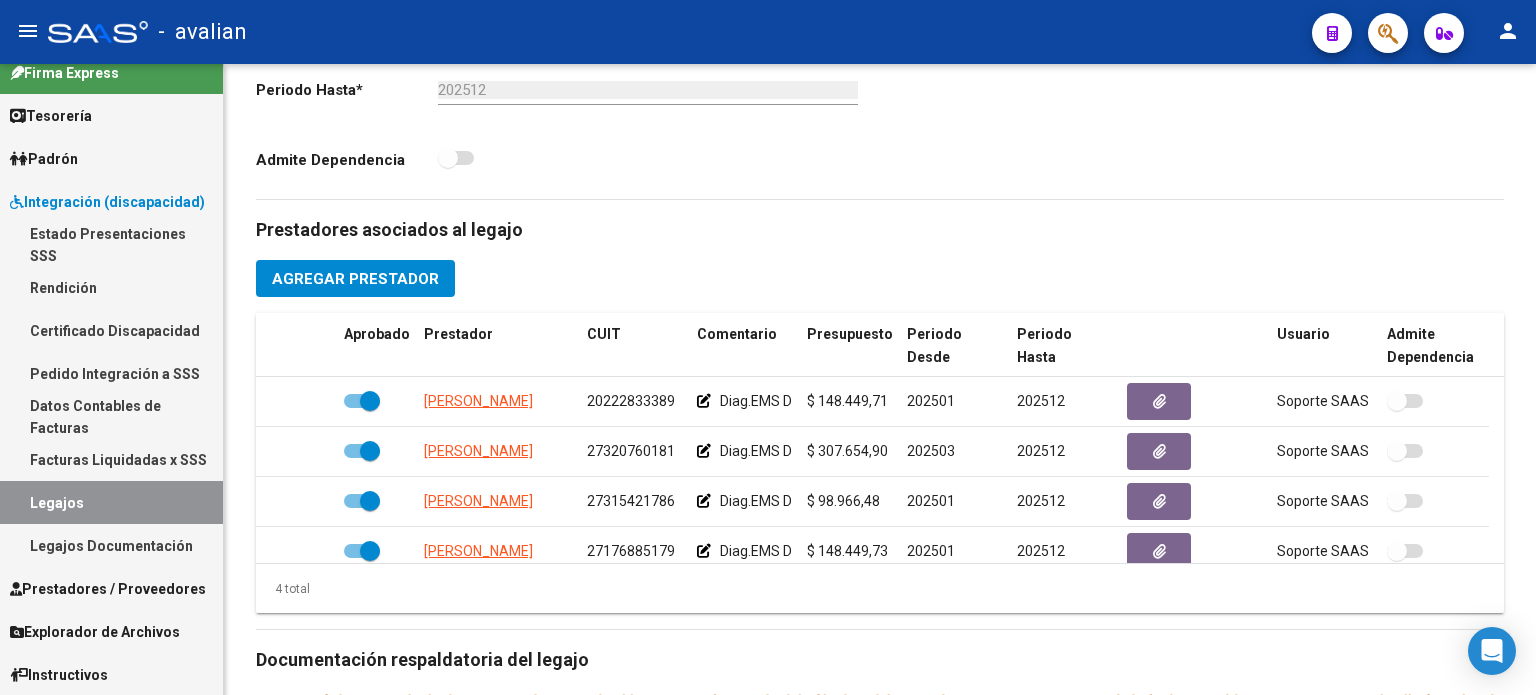 click on "Integración (discapacidad)" at bounding box center (107, 202) 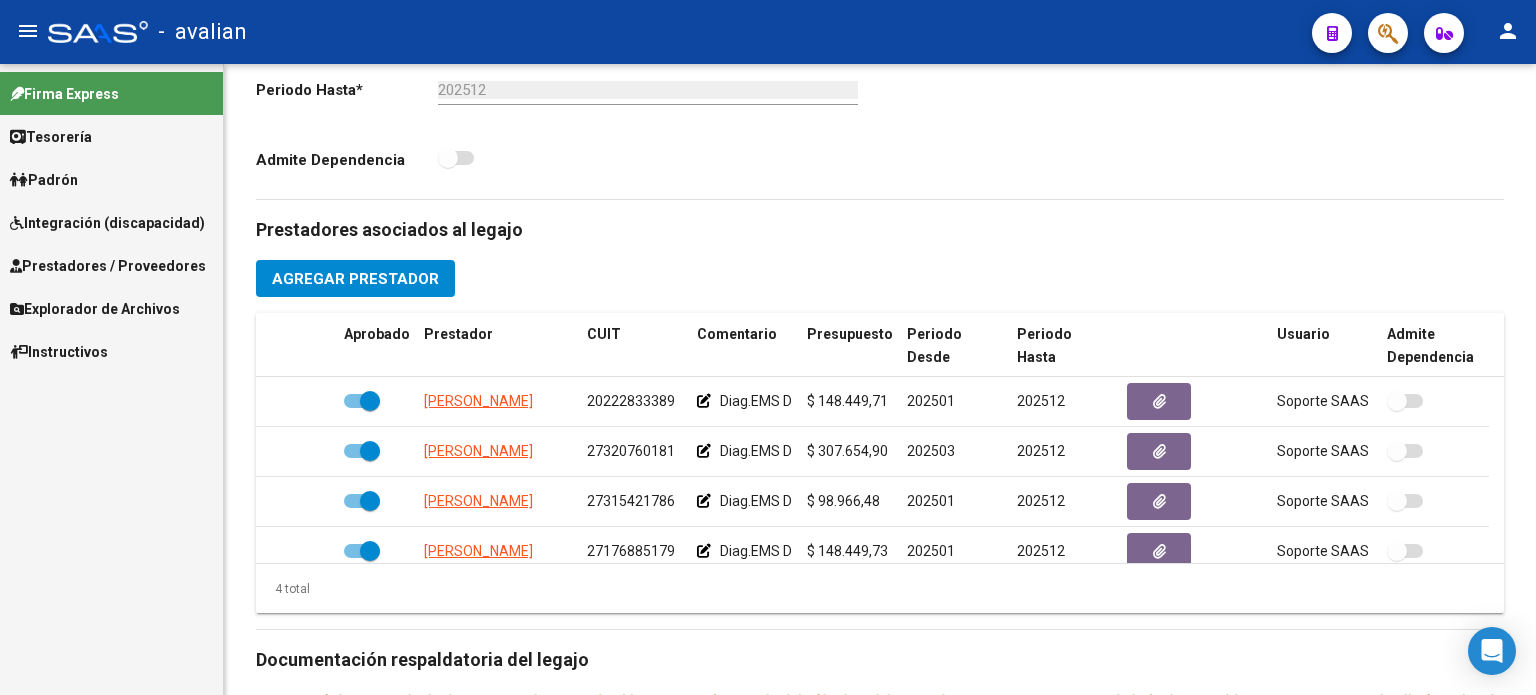 scroll, scrollTop: 0, scrollLeft: 0, axis: both 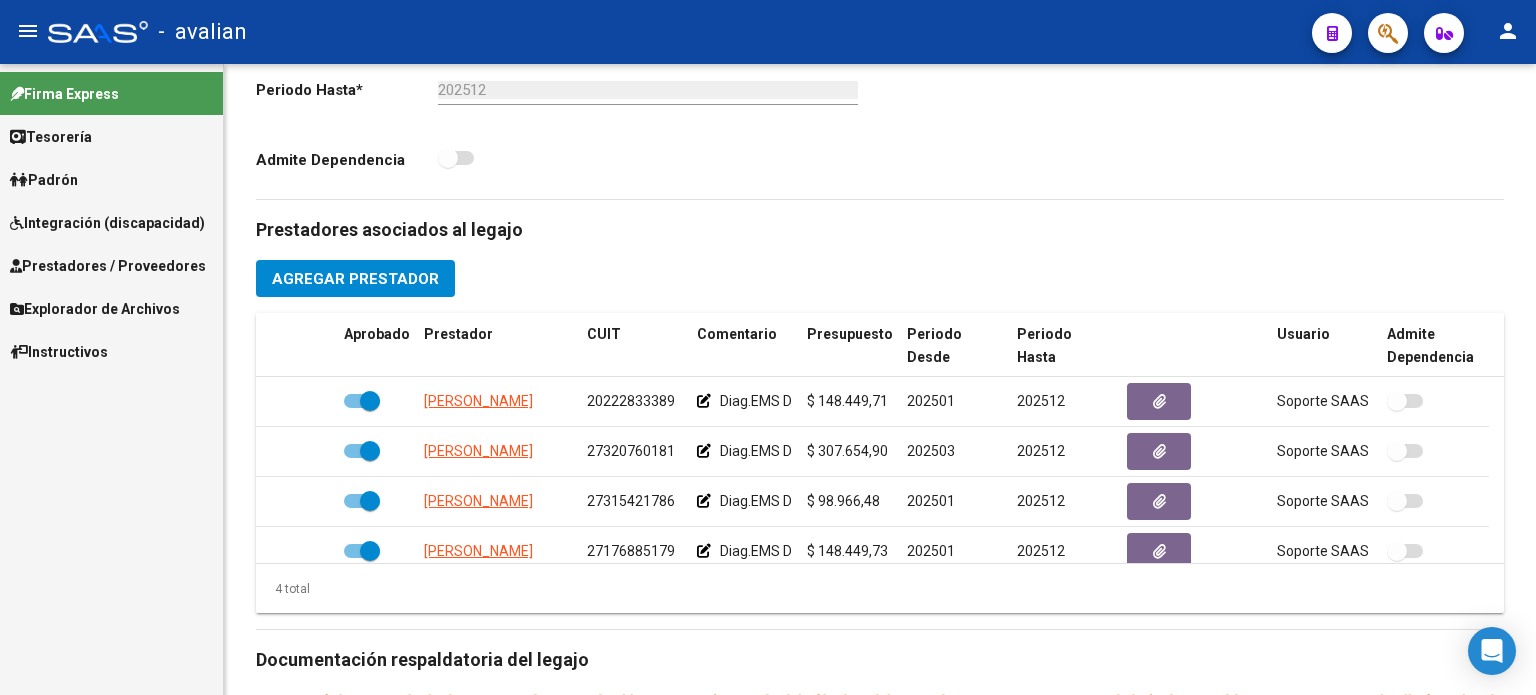 click on "Instructivos" at bounding box center (59, 352) 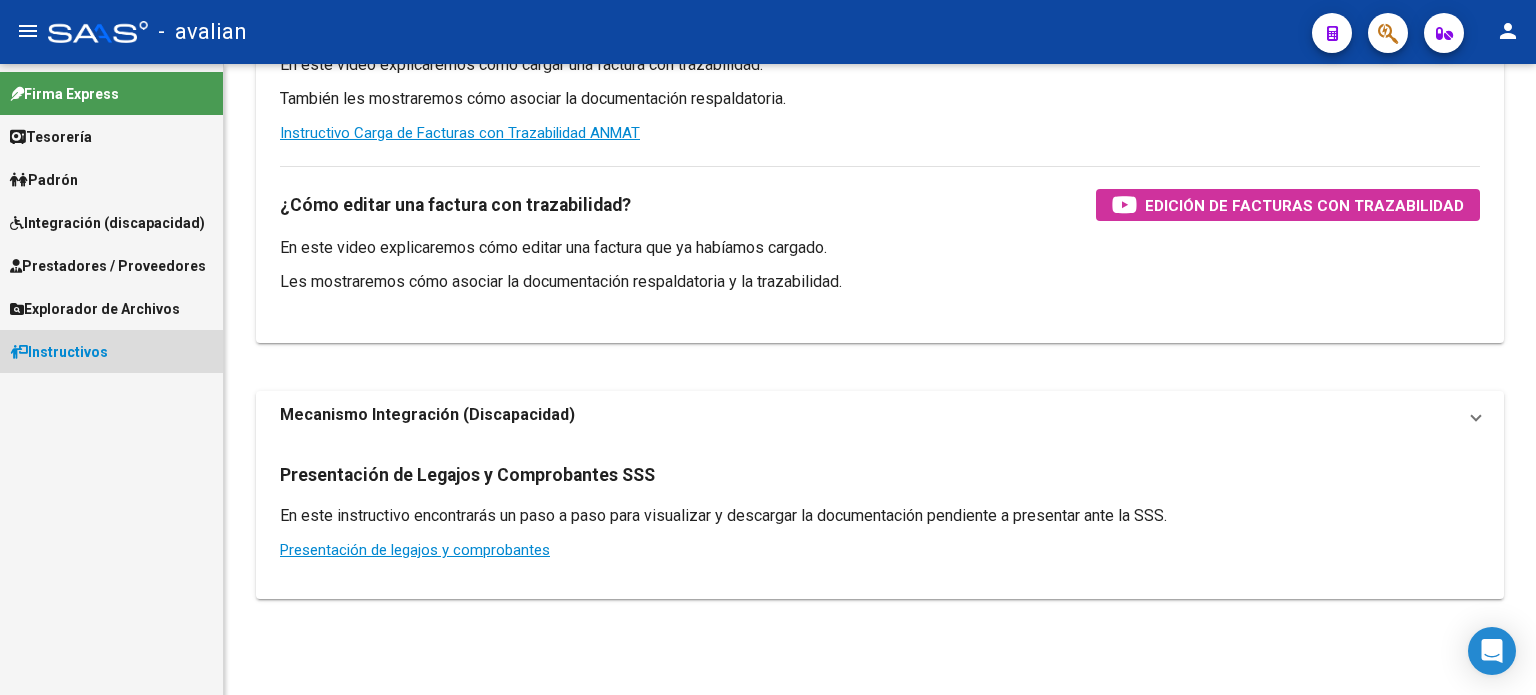 scroll, scrollTop: 0, scrollLeft: 0, axis: both 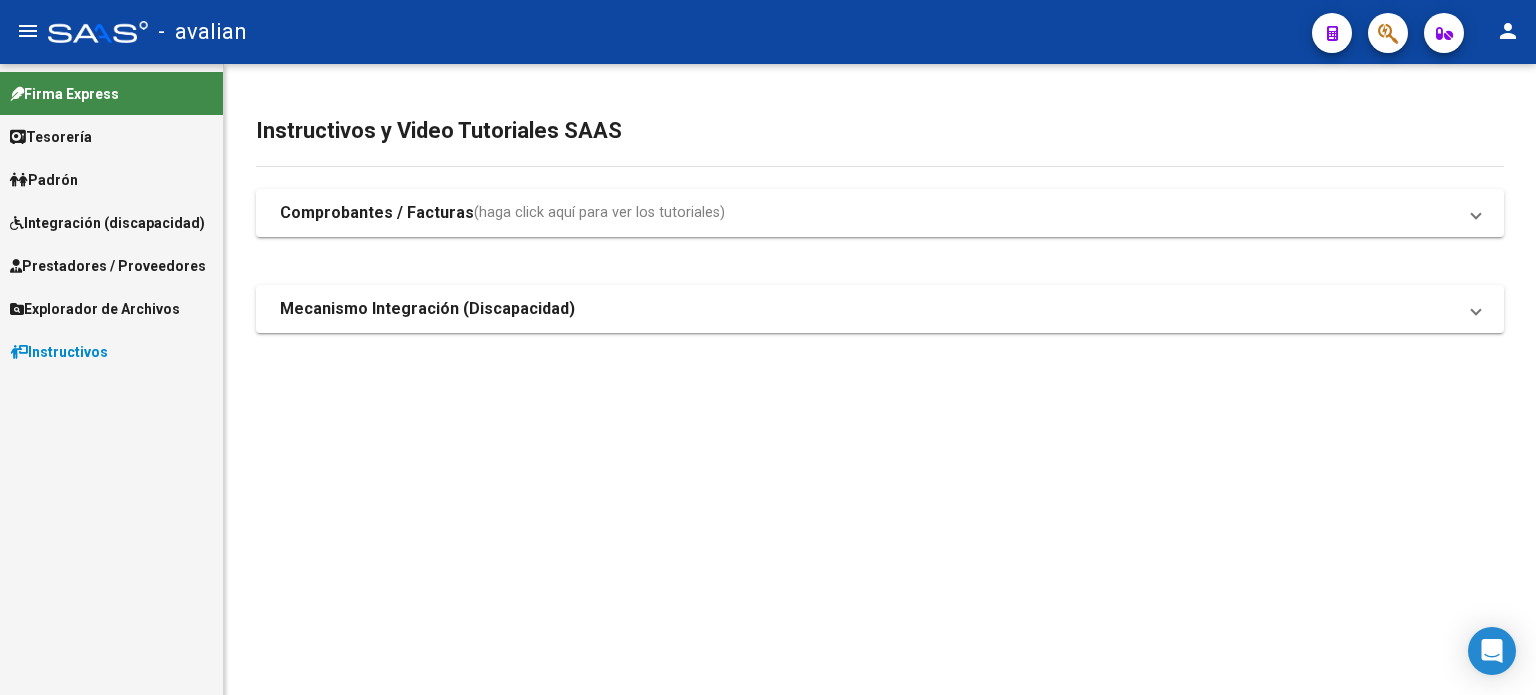 click on "Firma Express" at bounding box center [64, 94] 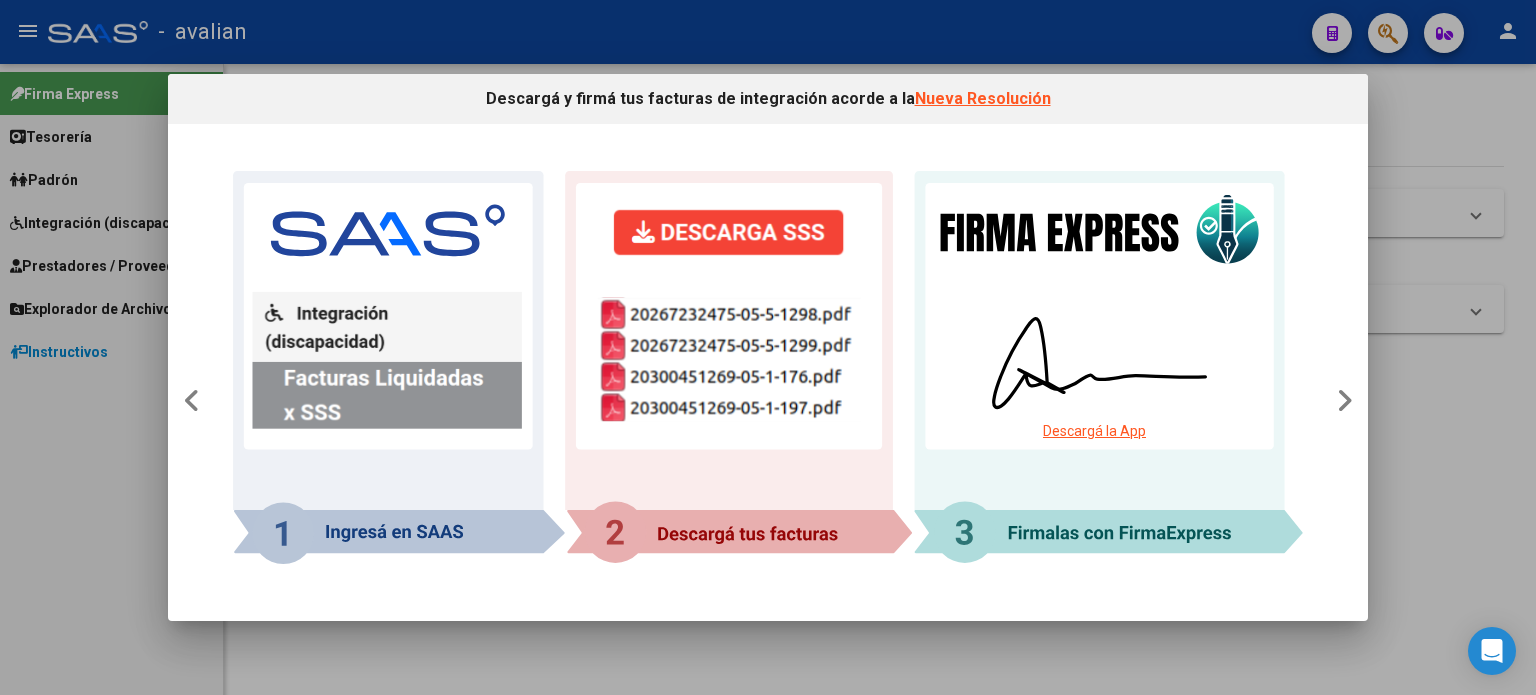 click on "Nueva Resolución" at bounding box center (983, 98) 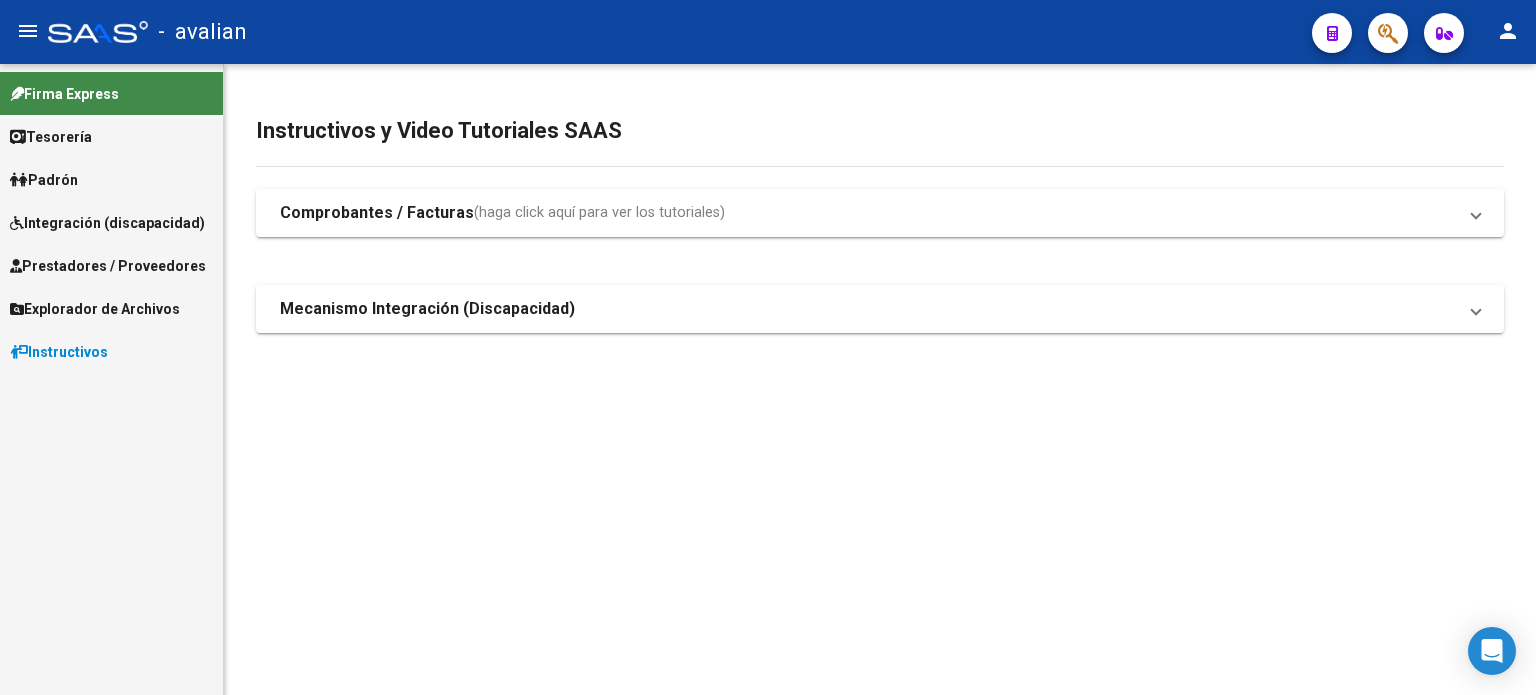 click on "Firma Express" at bounding box center [64, 94] 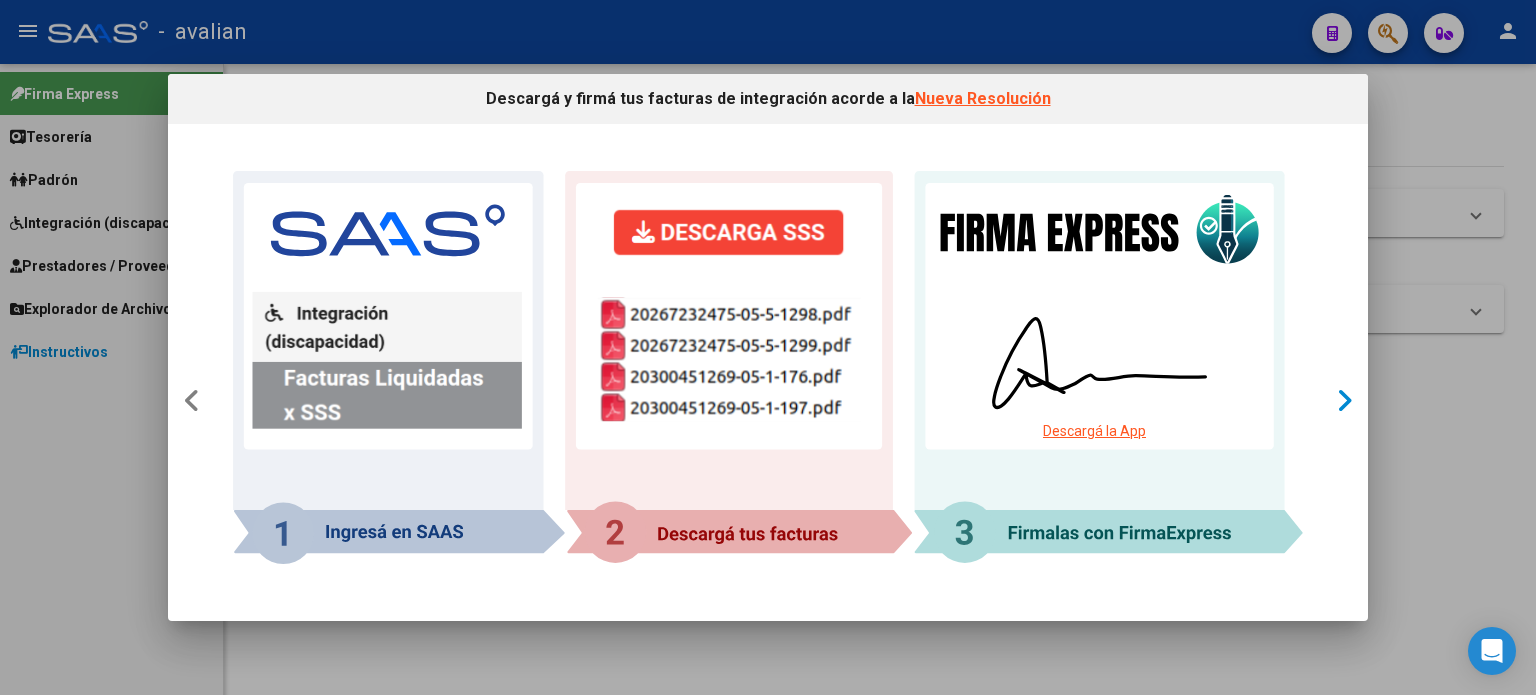 click at bounding box center [1344, 401] 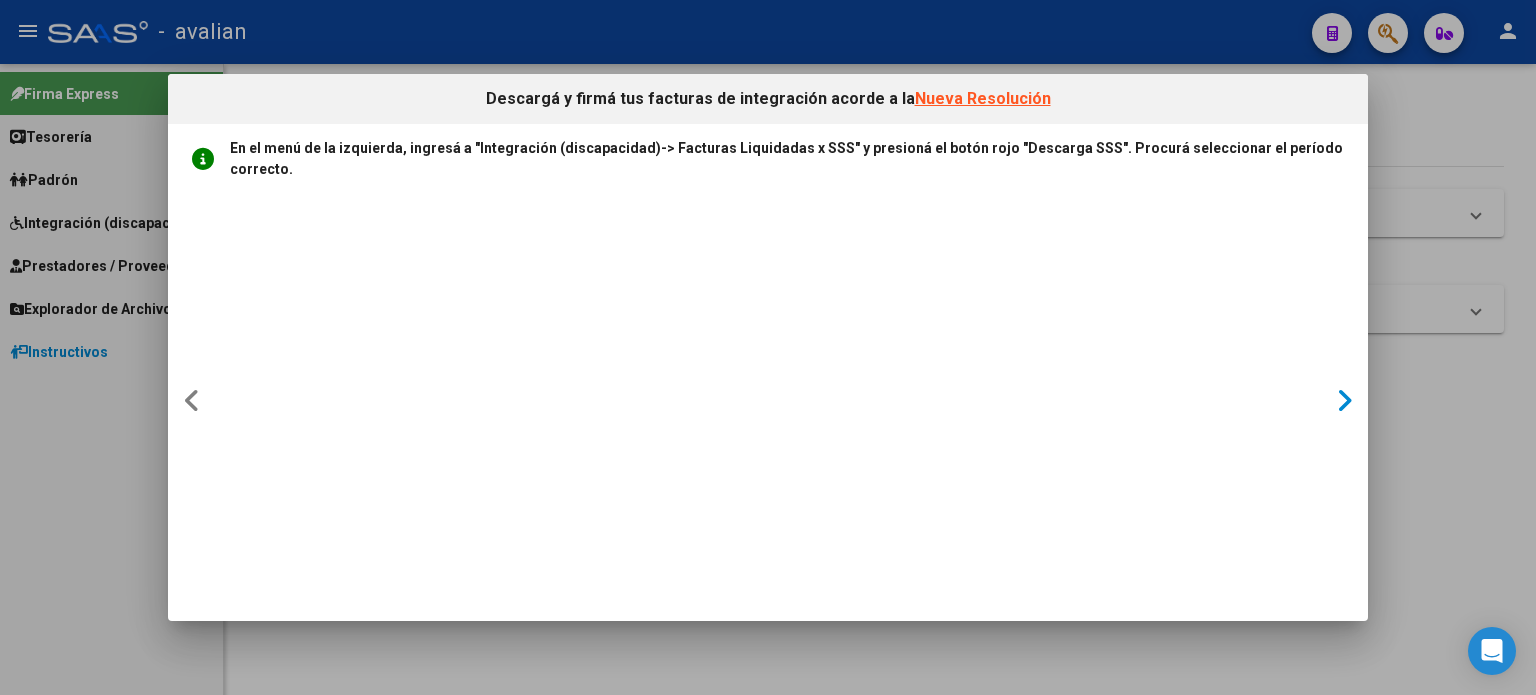 click at bounding box center (1344, 401) 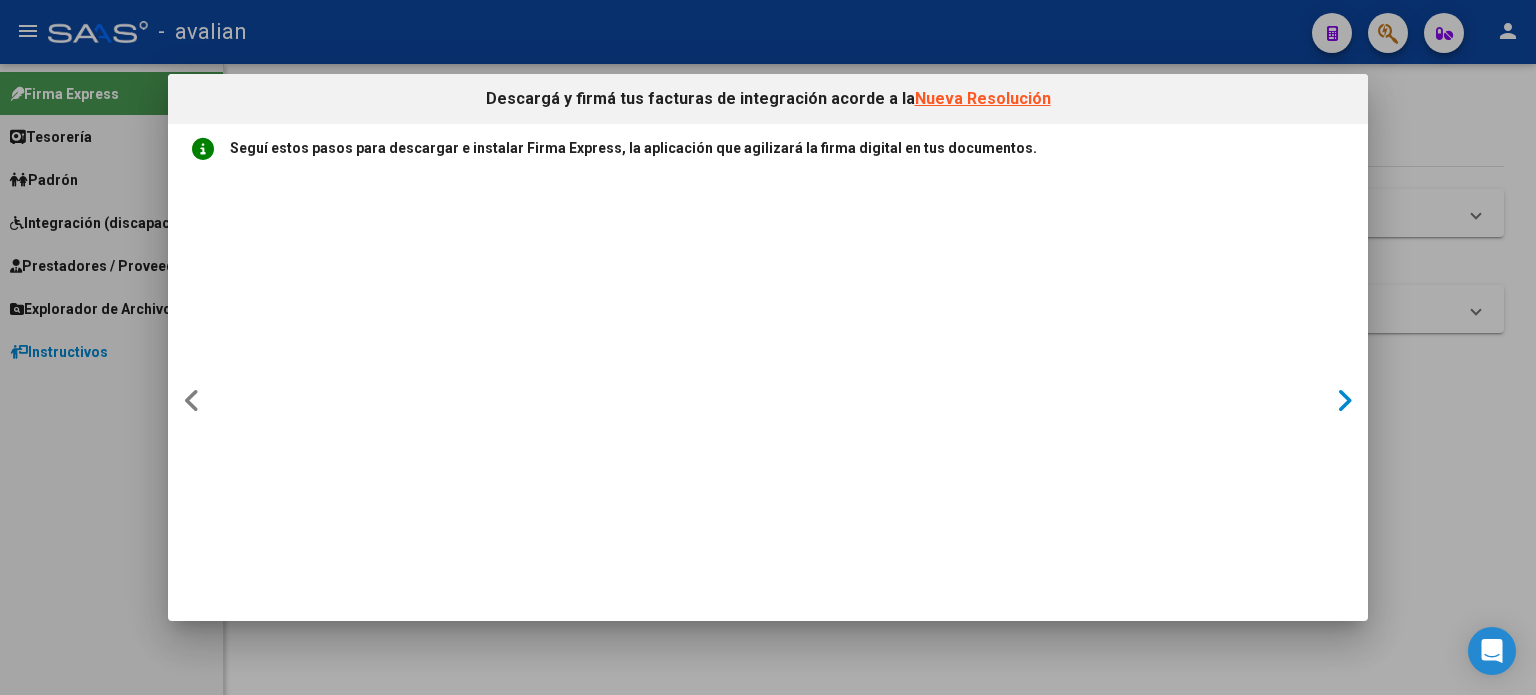click at bounding box center (1344, 401) 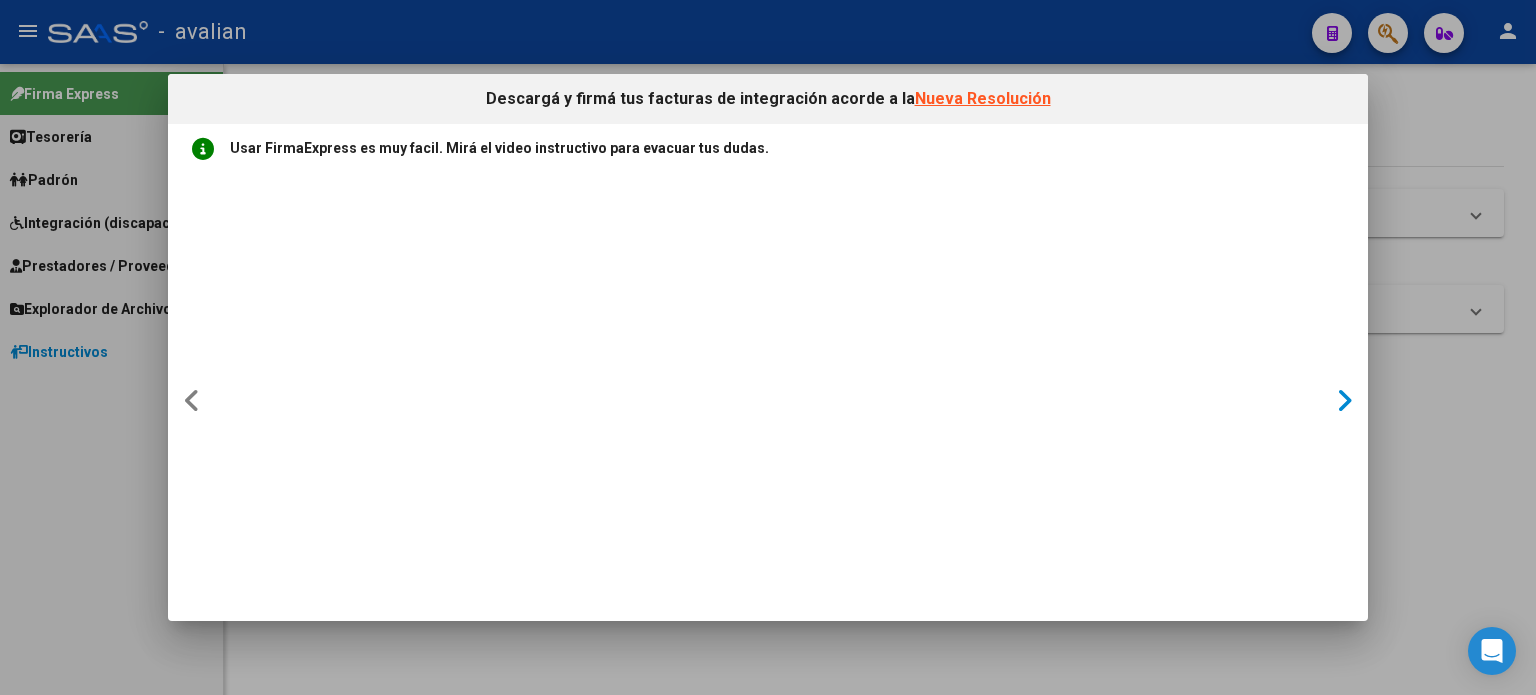 click at bounding box center (1344, 401) 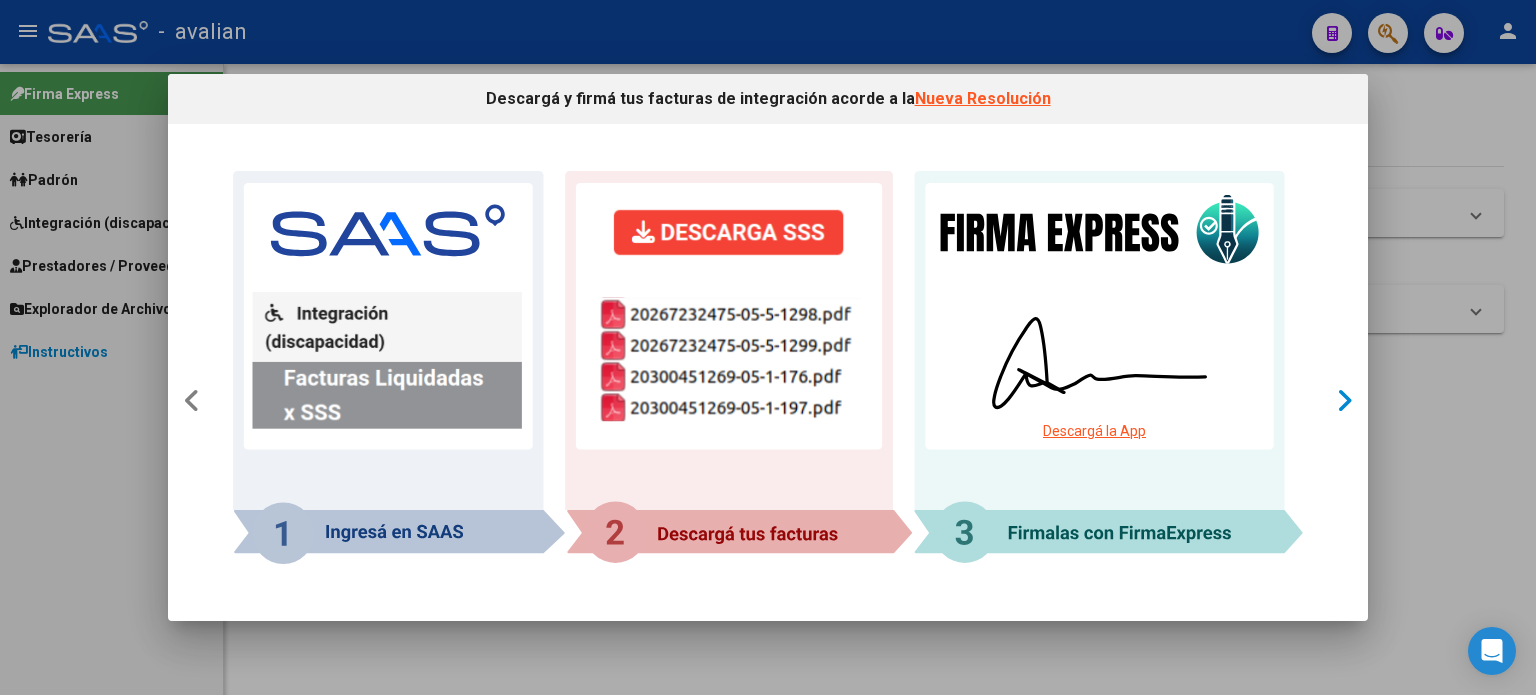 click at bounding box center (1344, 401) 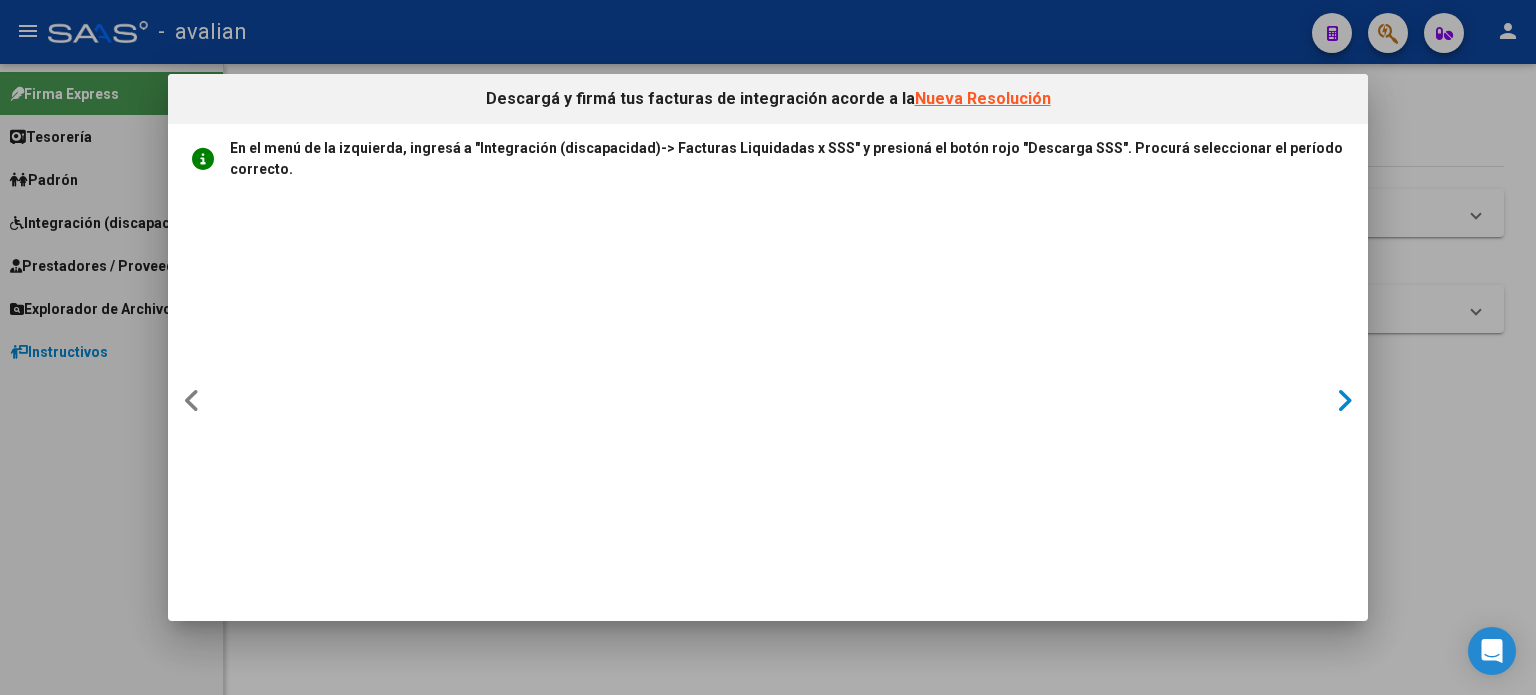 click at bounding box center (1344, 401) 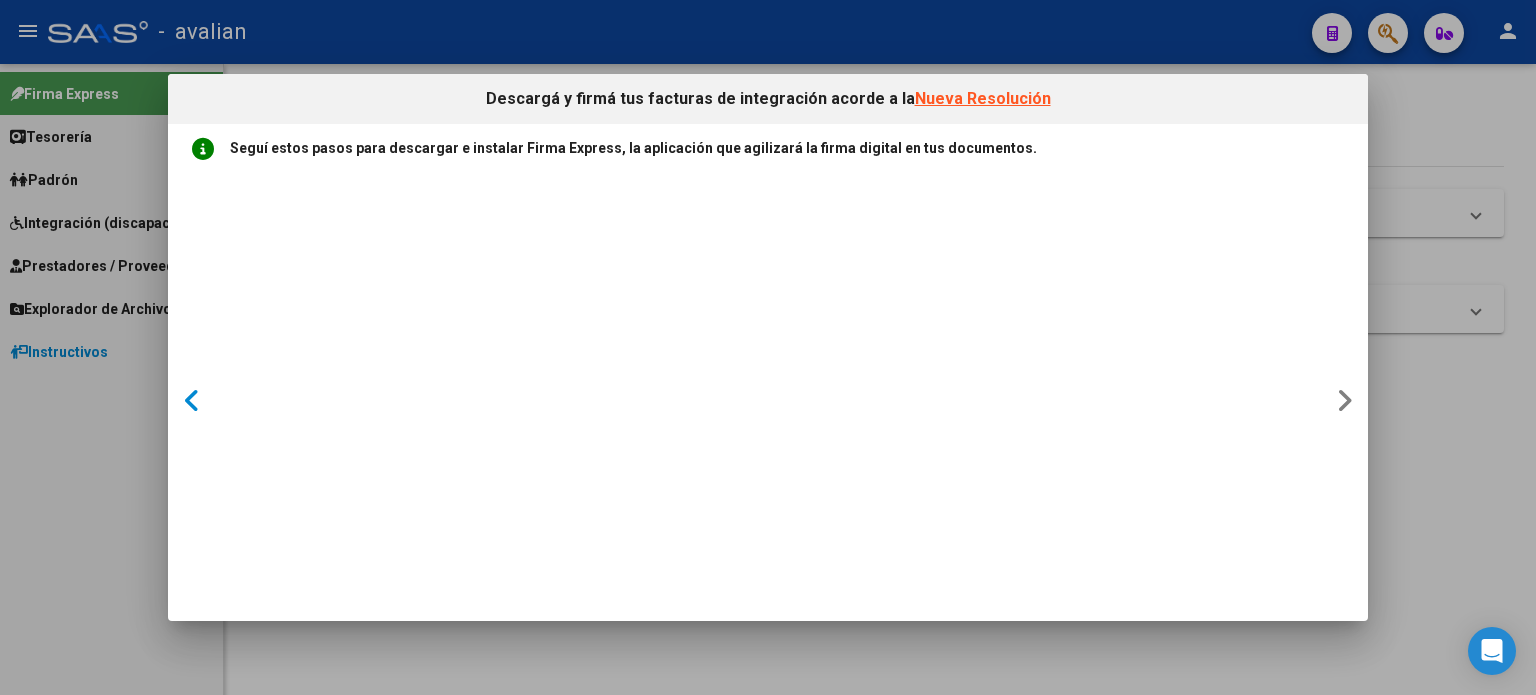 click at bounding box center [192, 402] 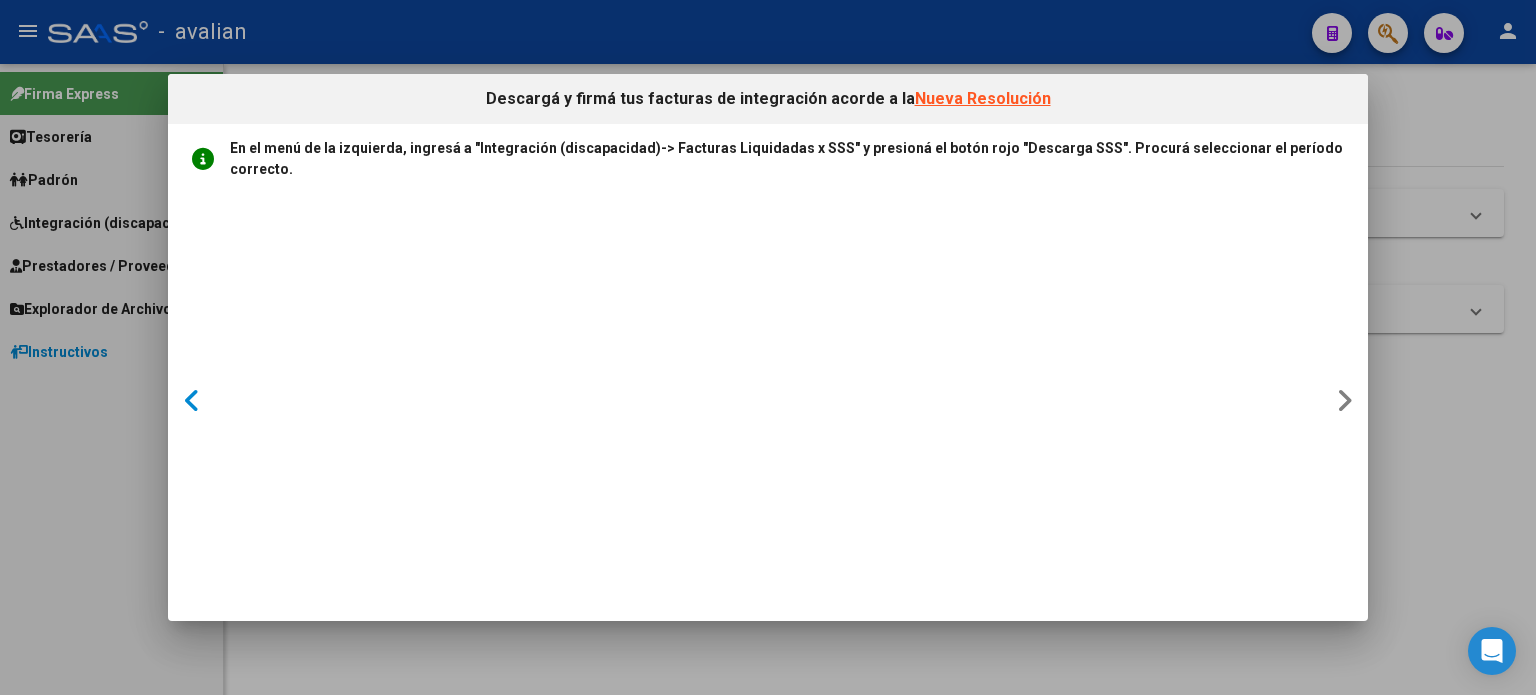 click at bounding box center [192, 401] 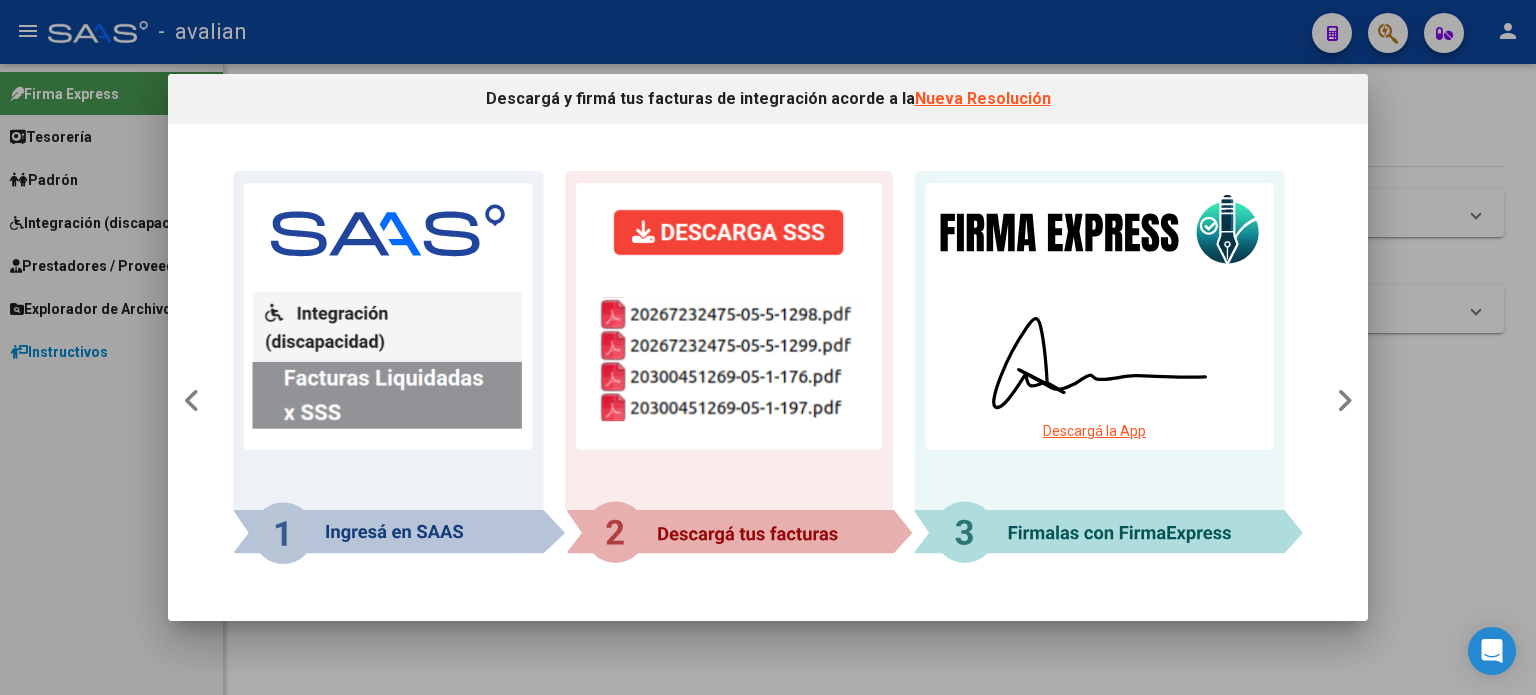 click at bounding box center (768, 347) 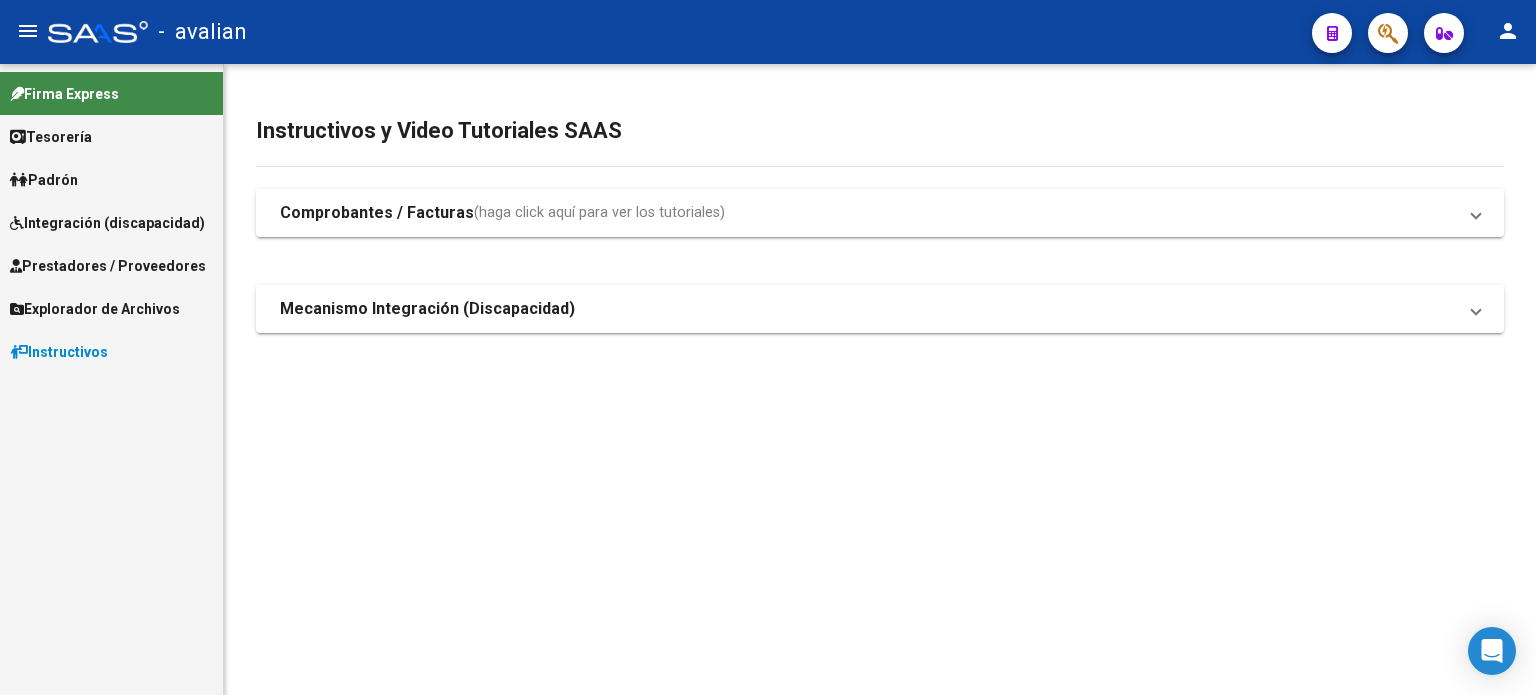 click on "Firma Express" at bounding box center (111, 93) 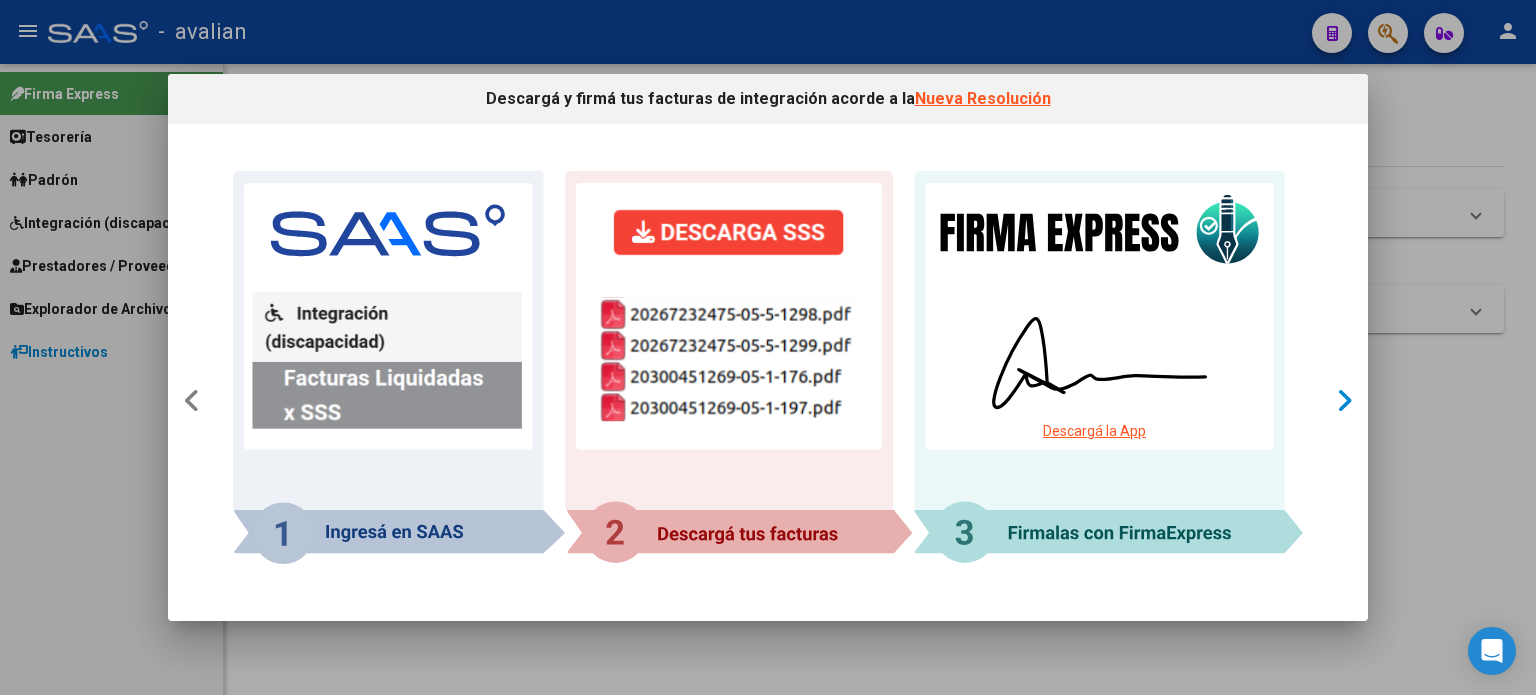 click at bounding box center [1344, 401] 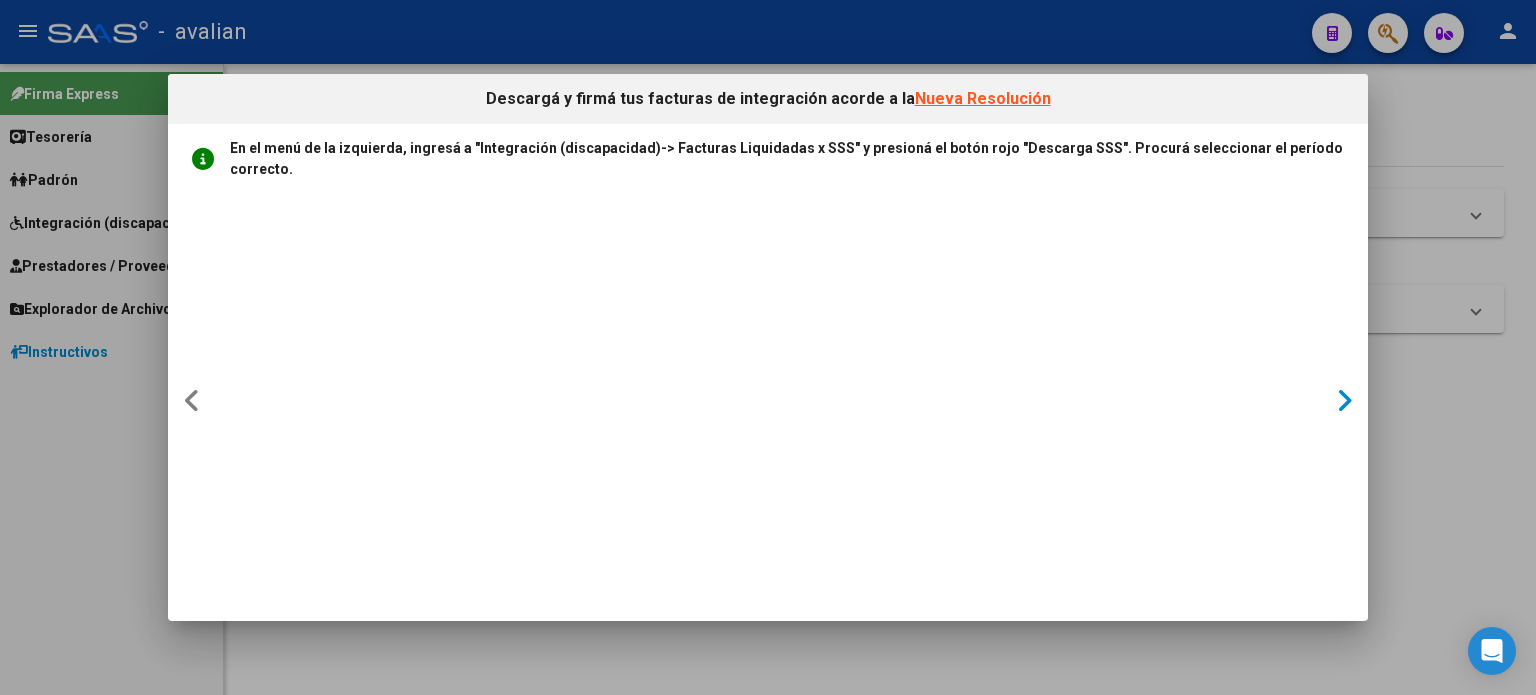 click at bounding box center (1344, 401) 